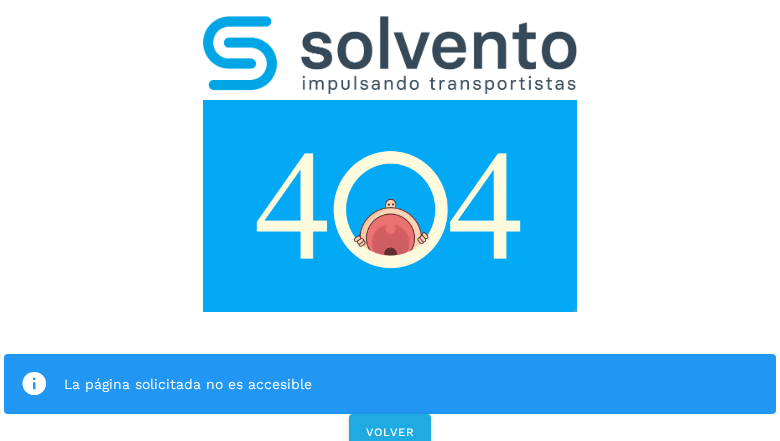 scroll, scrollTop: 0, scrollLeft: 0, axis: both 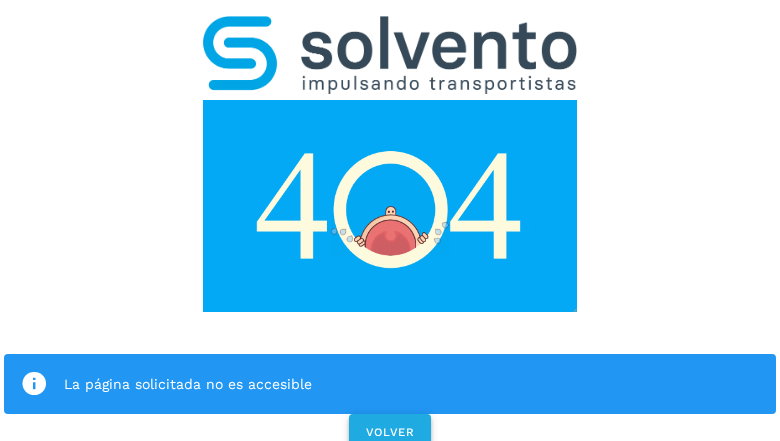 click on "VOLVER" 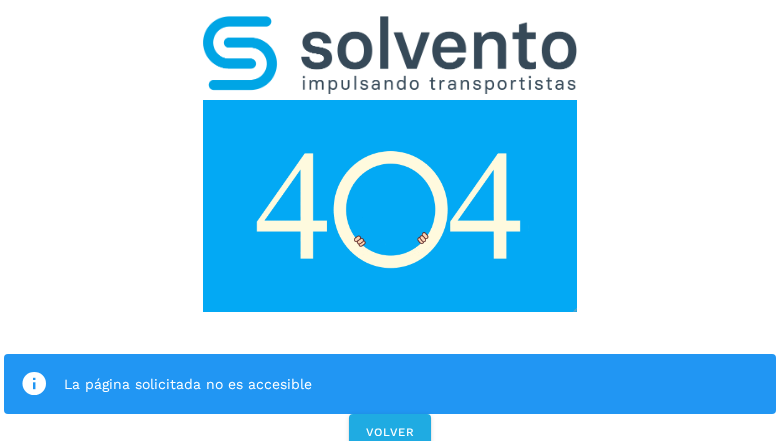 click on "La página solicitada no es accesible  VOLVER" at bounding box center [390, 227] 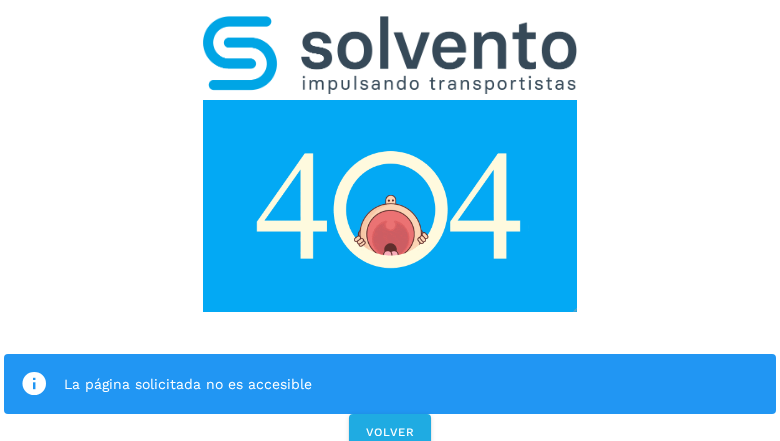 click on "La página solicitada no es accesible  VOLVER" at bounding box center (390, 227) 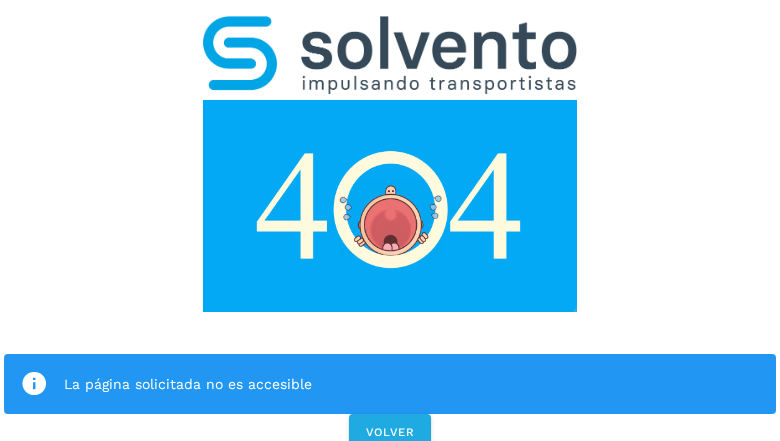 click on "La página solicitada no es accesible  VOLVER" at bounding box center (390, 227) 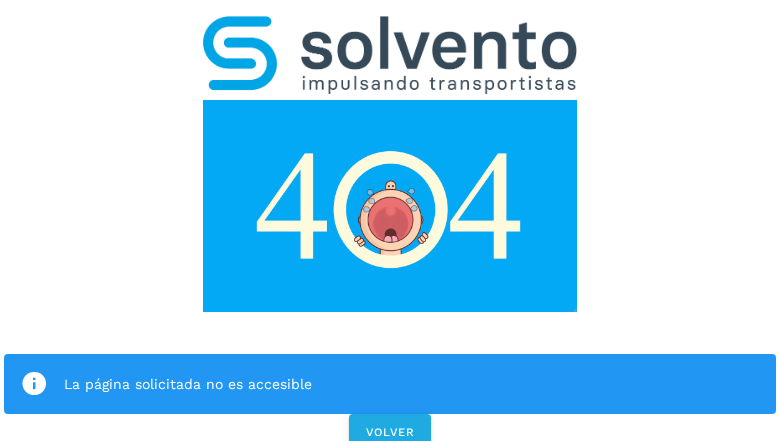 click on "La página solicitada no es accesible  VOLVER" at bounding box center (390, 227) 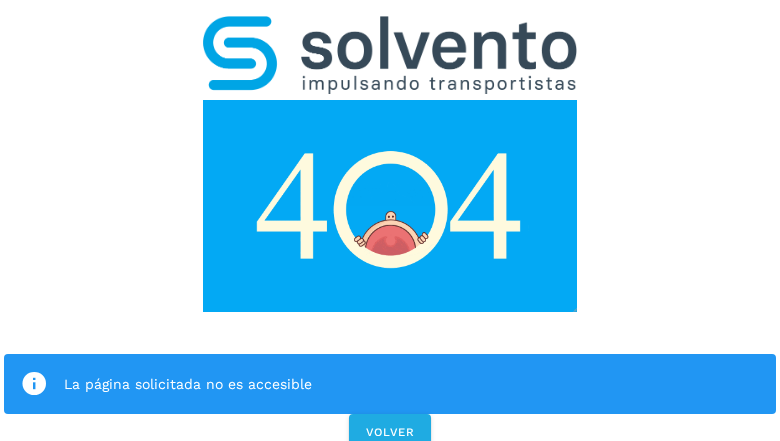 click on "La página solicitada no es accesible  VOLVER" at bounding box center [390, 227] 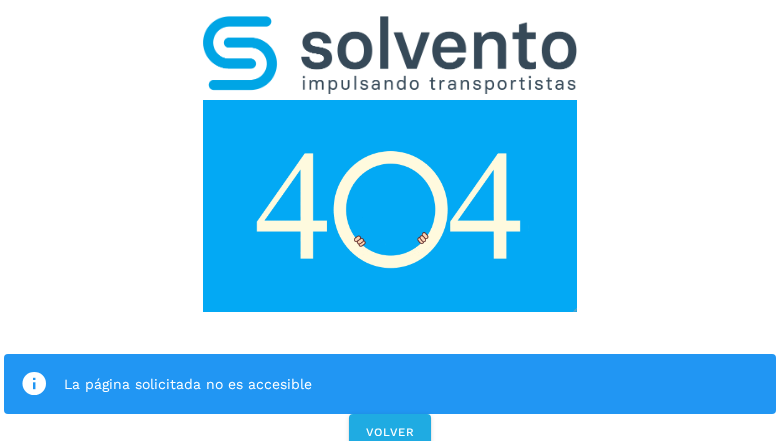 click on "La página solicitada no es accesible" at bounding box center [390, 384] 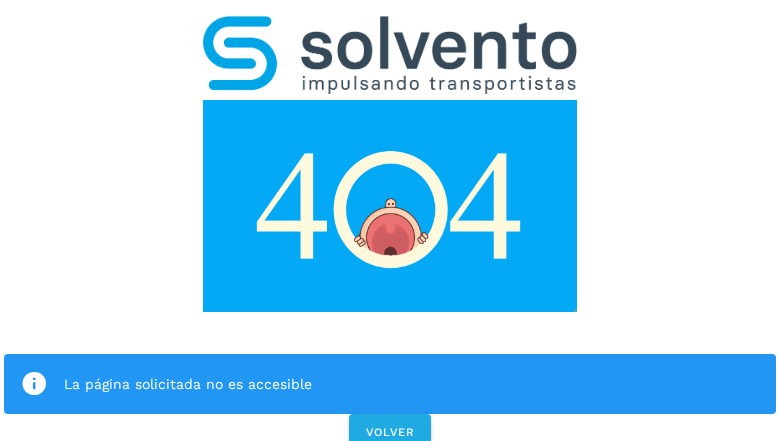 click at bounding box center [390, 206] 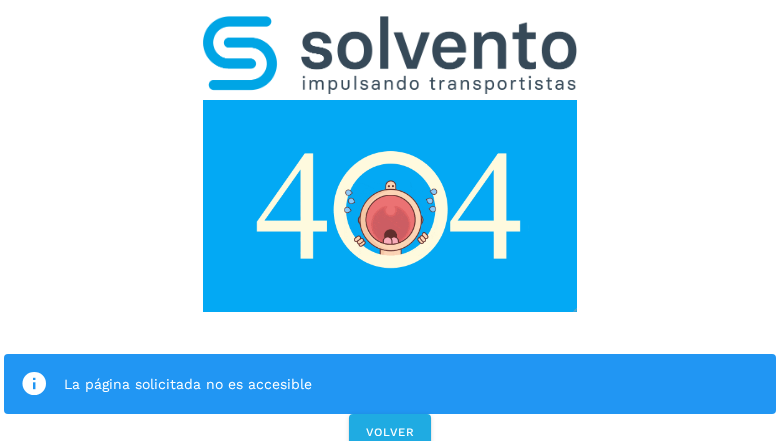 click at bounding box center (390, 206) 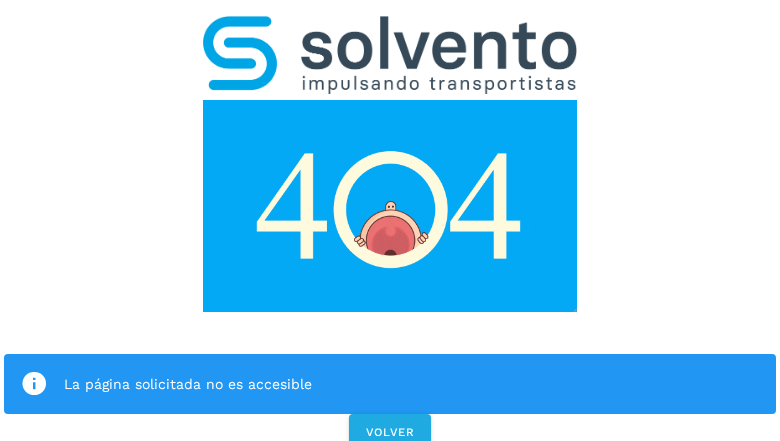click at bounding box center [390, 55] 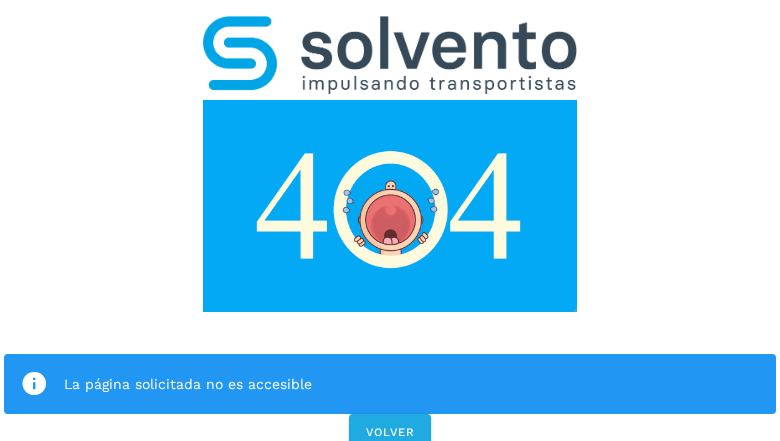 click at bounding box center (390, 206) 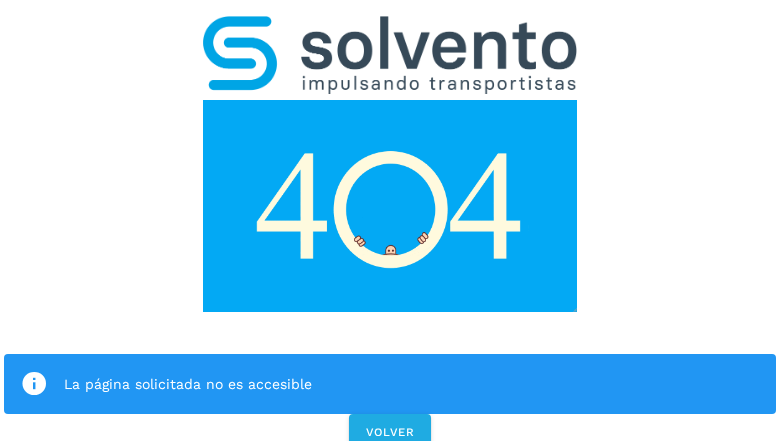 click on "La página solicitada no es accesible" 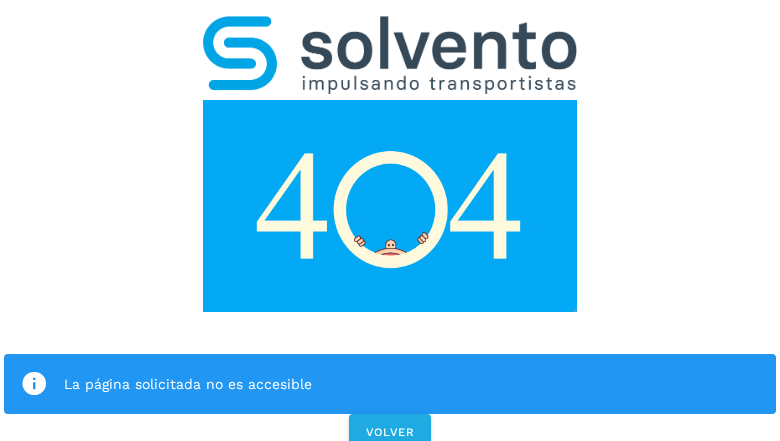 click on "La página solicitada no es accesible" 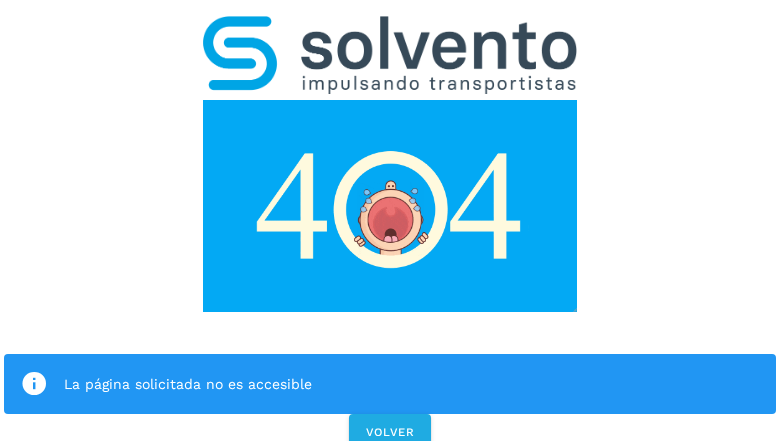click at bounding box center [34, 384] 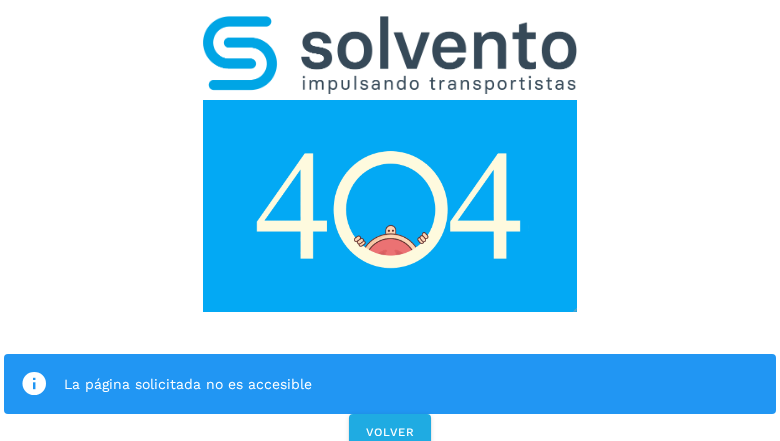 click on "La página solicitada no es accesible" 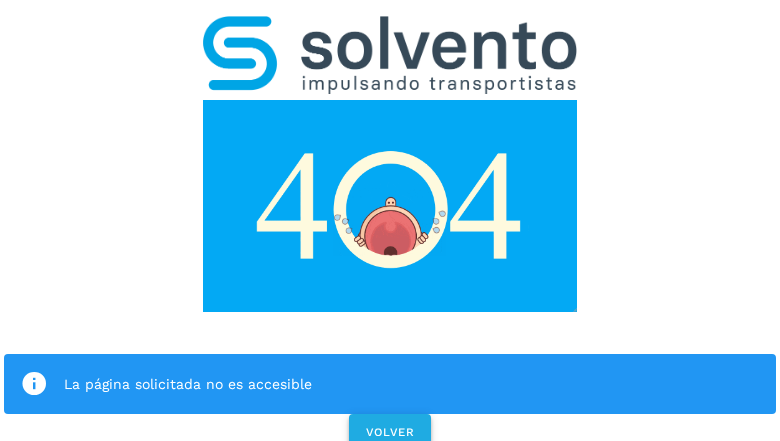 click on "VOLVER" 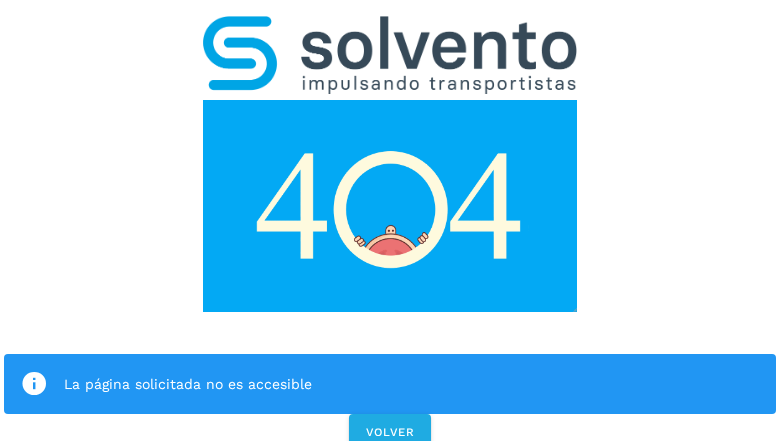 scroll, scrollTop: 0, scrollLeft: 0, axis: both 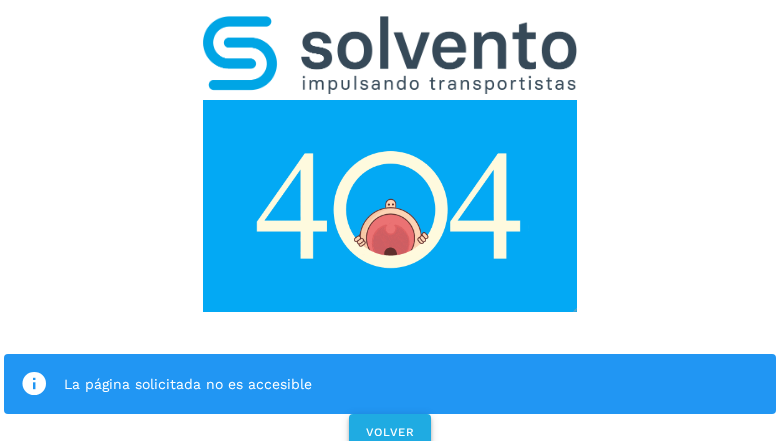 click on "VOLVER" 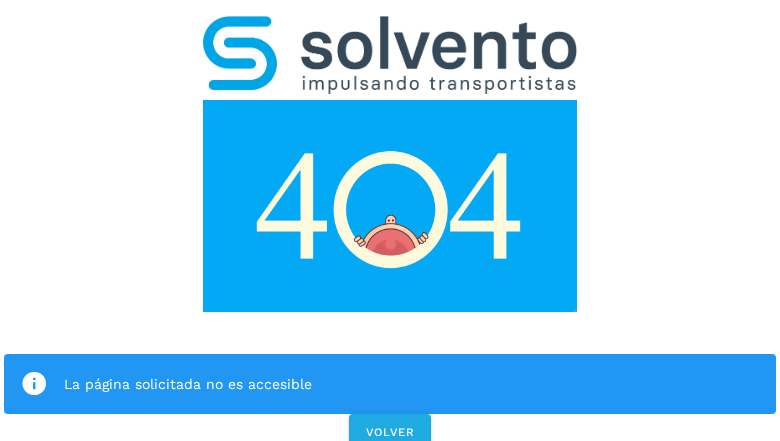 click on "La página solicitada no es accesible  VOLVER" at bounding box center [390, 227] 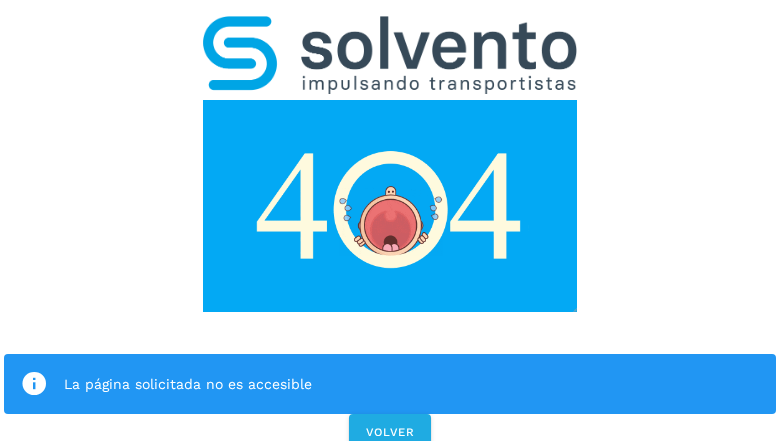 click on "La página solicitada no es accesible  VOLVER" at bounding box center (390, 227) 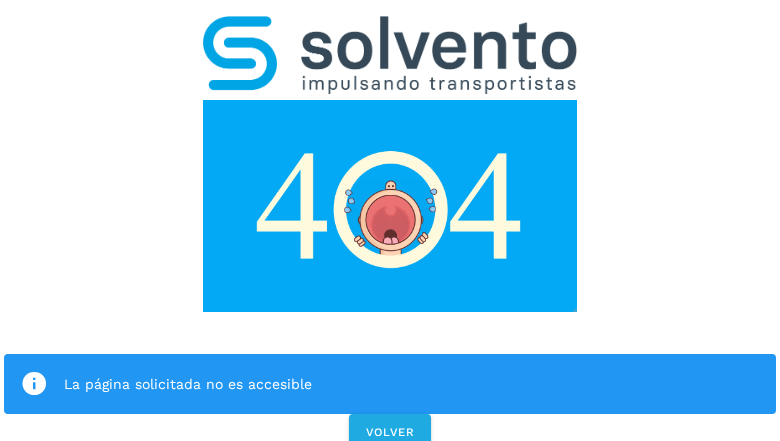 click on "La página solicitada no es accesible  VOLVER" at bounding box center [390, 227] 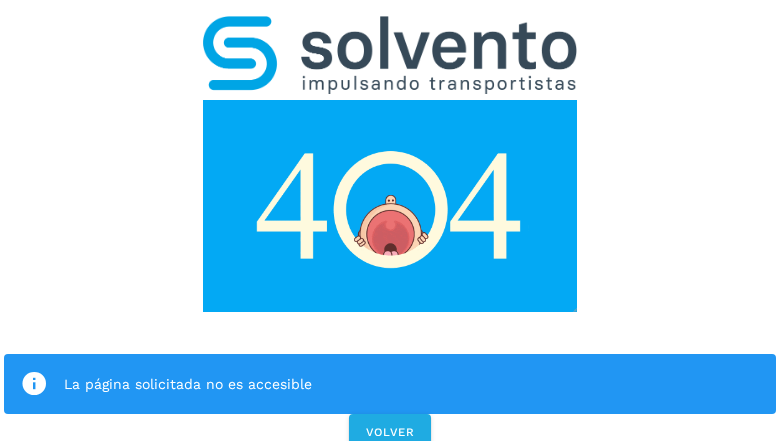 click on "La página solicitada no es accesible  VOLVER" at bounding box center (390, 227) 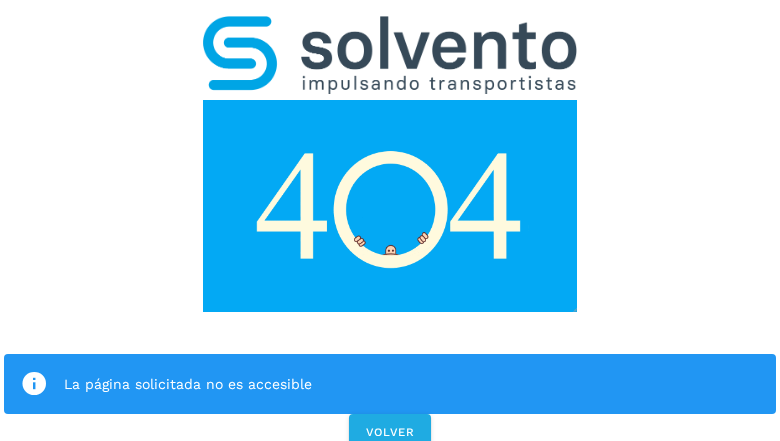 click on "La página solicitada no es accesible  VOLVER" at bounding box center [390, 227] 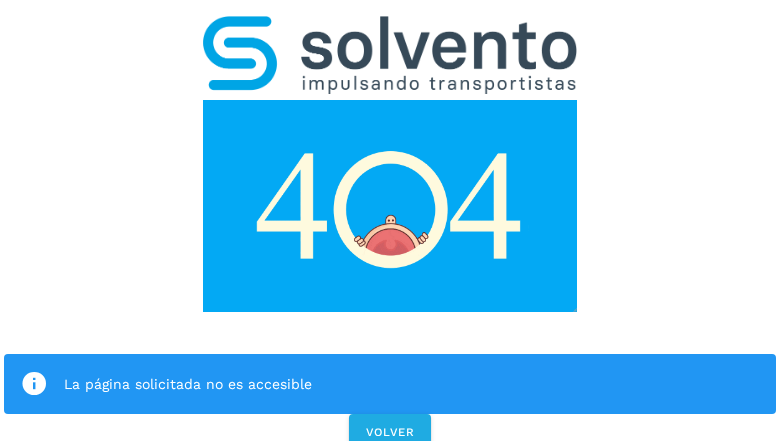 click on "La página solicitada no es accesible" at bounding box center [390, 384] 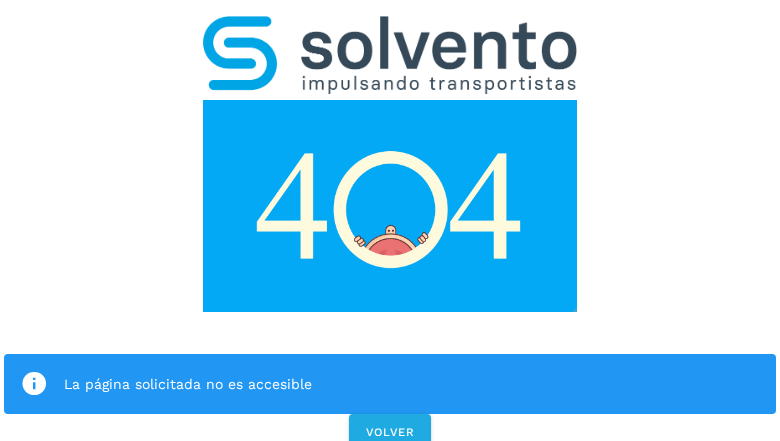 click at bounding box center [390, 206] 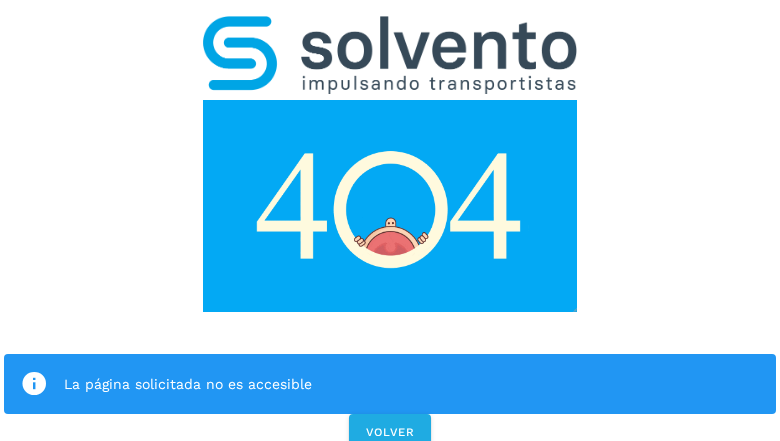 click at bounding box center [390, 206] 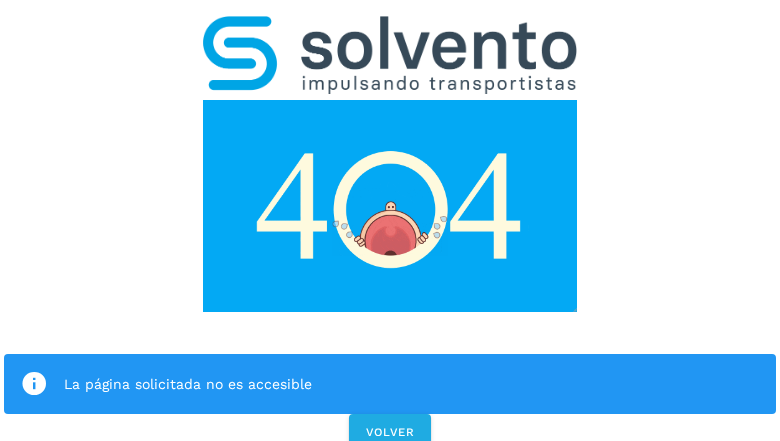 click at bounding box center [390, 55] 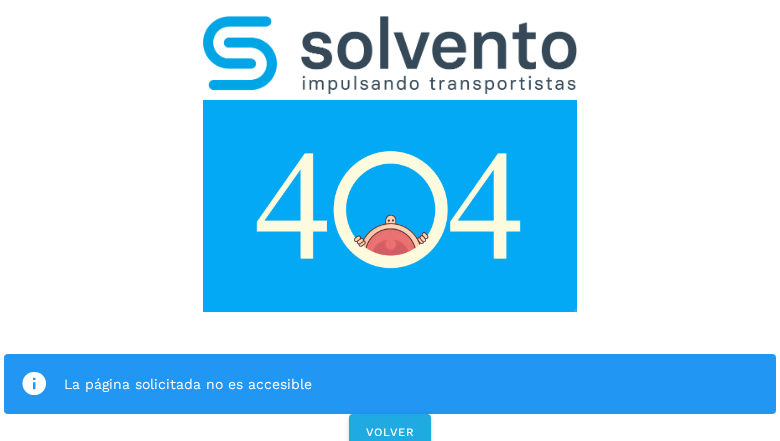 click at bounding box center [390, 206] 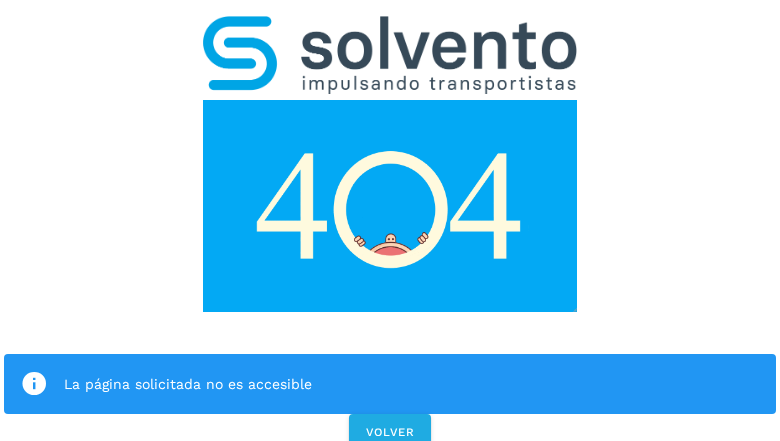 click on "La página solicitada no es accesible" 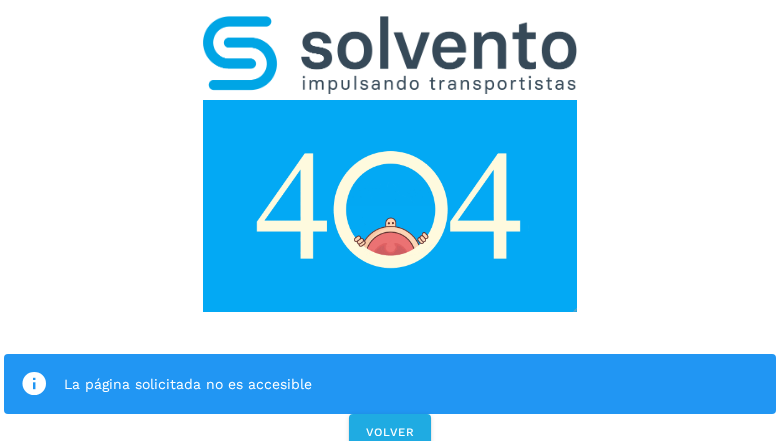 click on "La página solicitada no es accesible" 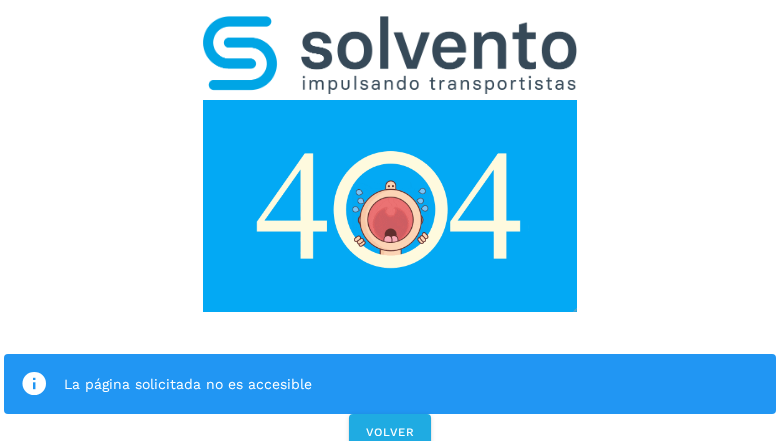 click at bounding box center [34, 384] 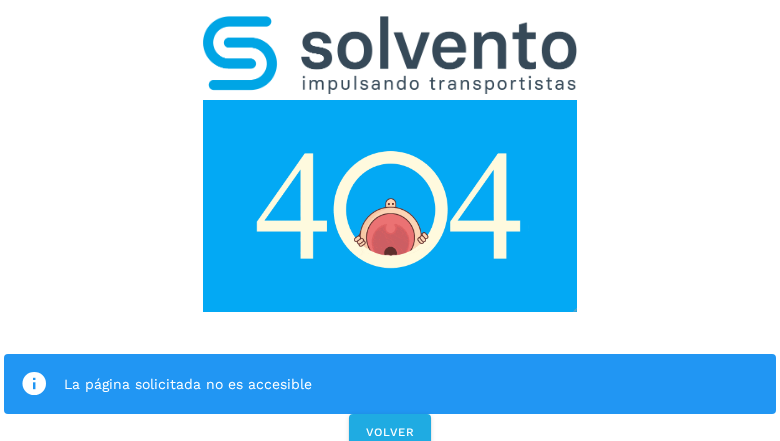 click on "La página solicitada no es accesible" 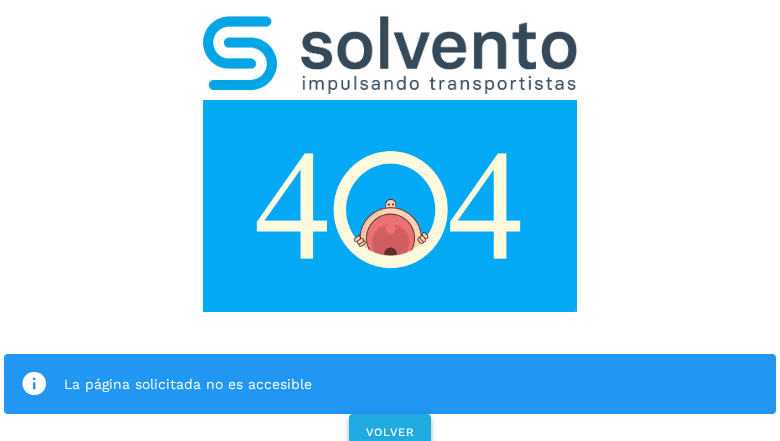 click on "VOLVER" 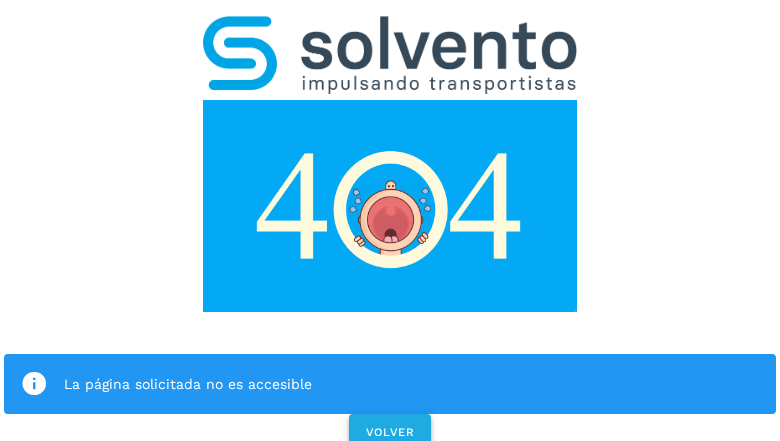 click on "VOLVER" 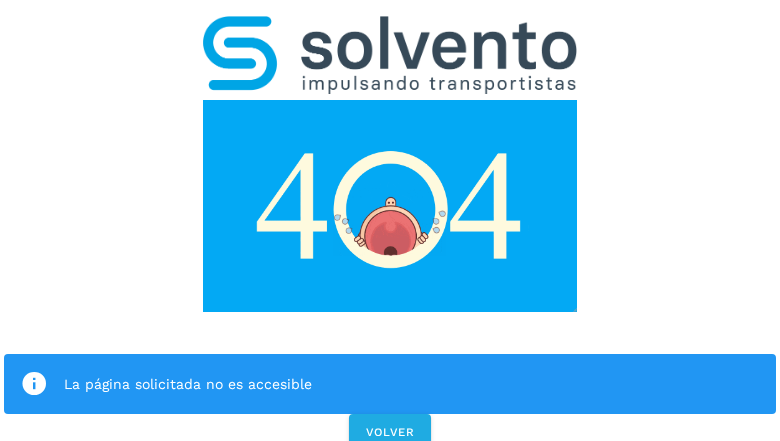 click on "La página solicitada no es accesible  VOLVER" at bounding box center (390, 227) 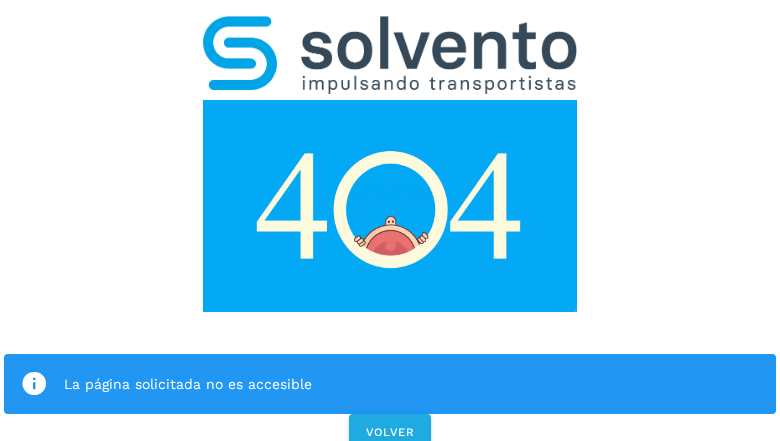 click on "La página solicitada no es accesible  VOLVER" at bounding box center (390, 227) 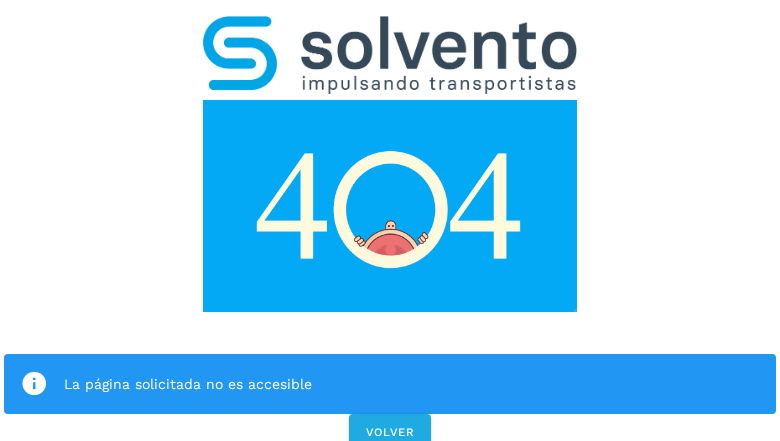 click on "La página solicitada no es accesible  VOLVER" at bounding box center (390, 227) 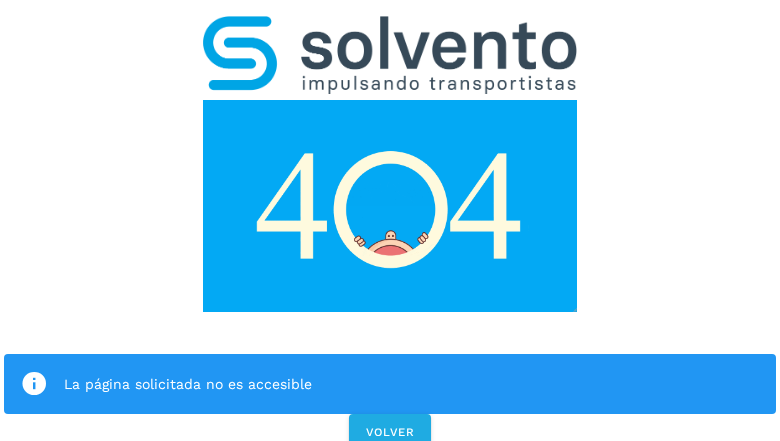 click on "La página solicitada no es accesible  VOLVER" at bounding box center (390, 227) 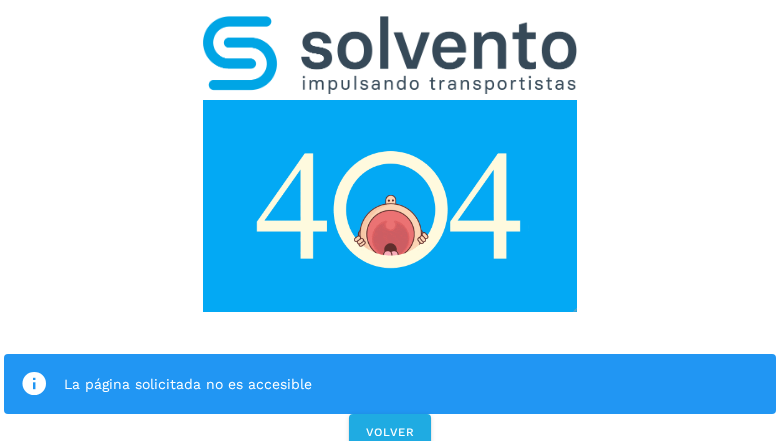 click on "La página solicitada no es accesible  VOLVER" at bounding box center [390, 227] 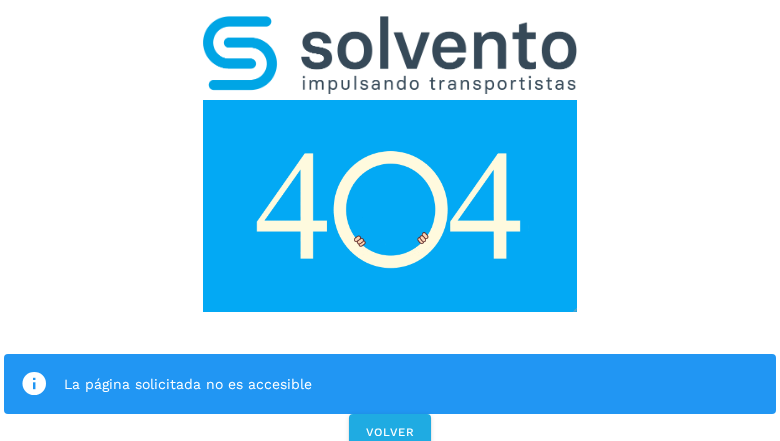 click on "La página solicitada no es accesible" at bounding box center (390, 384) 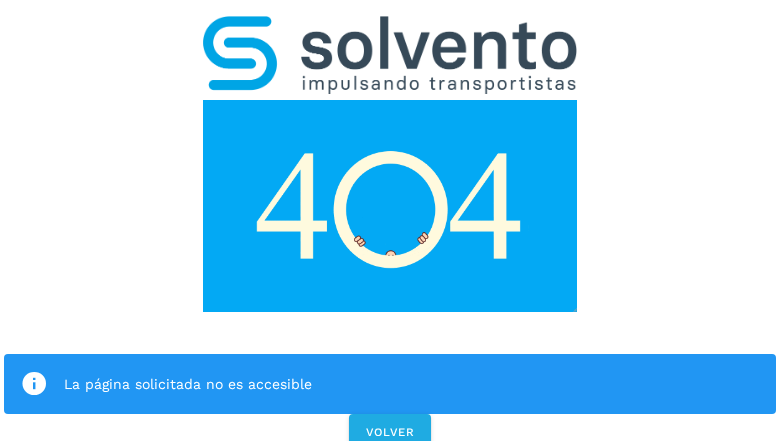 click at bounding box center (390, 206) 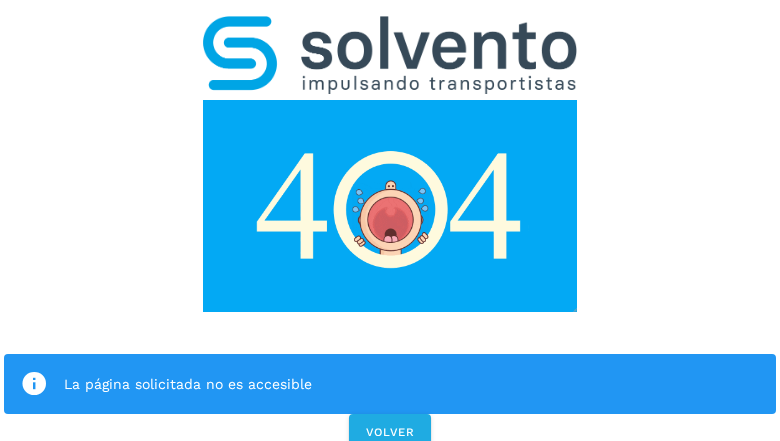 click at bounding box center [390, 206] 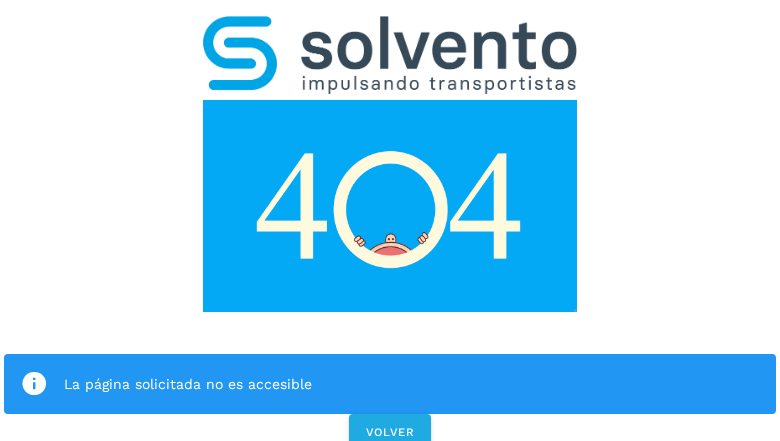 click at bounding box center (390, 55) 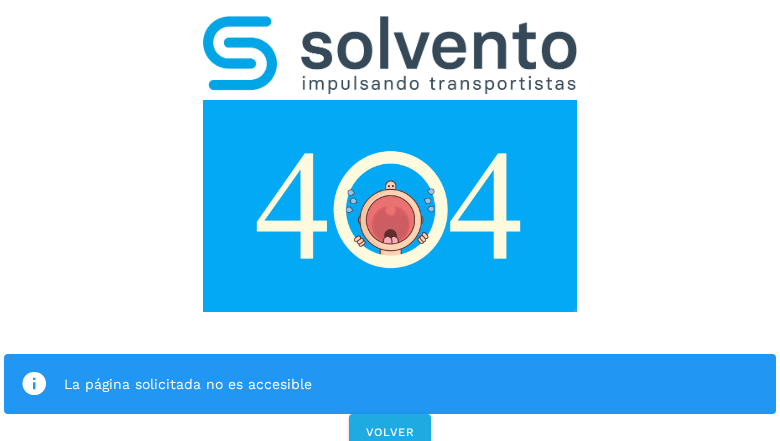 click at bounding box center (390, 206) 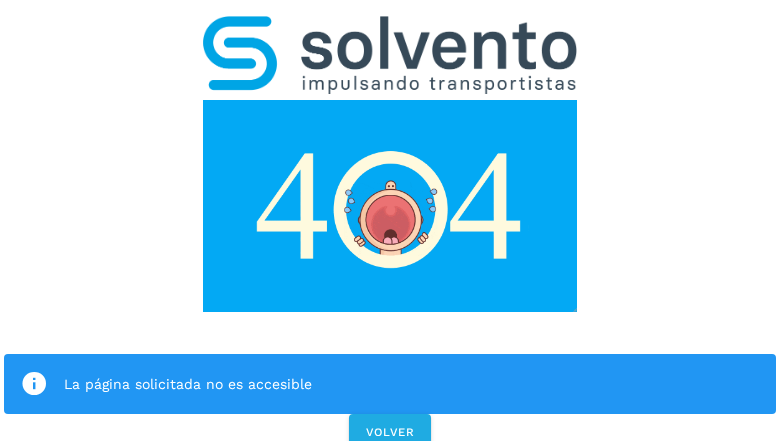 click on "La página solicitada no es accesible" 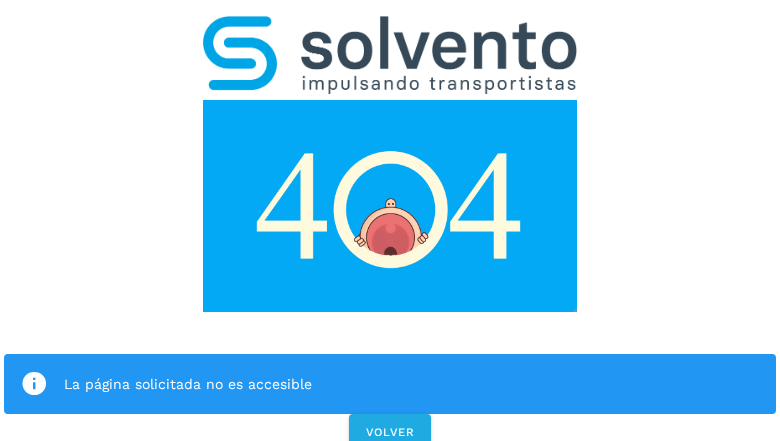 click on "La página solicitada no es accesible" 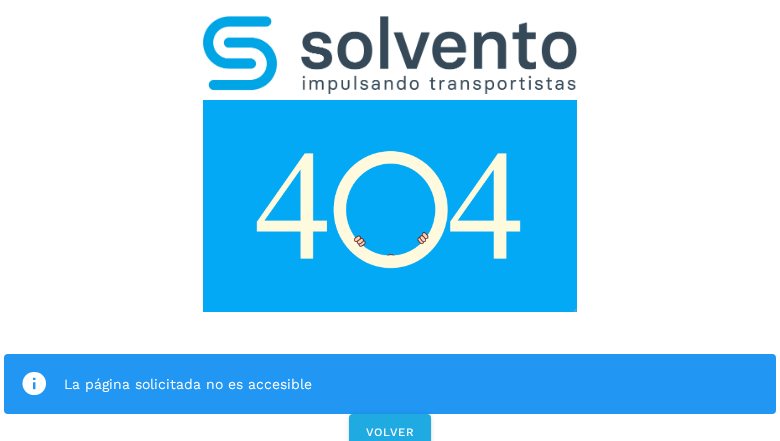 click at bounding box center [34, 384] 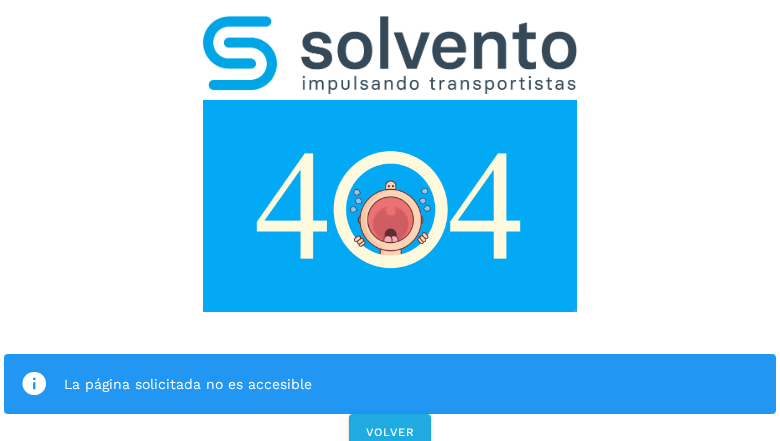 click on "La página solicitada no es accesible" 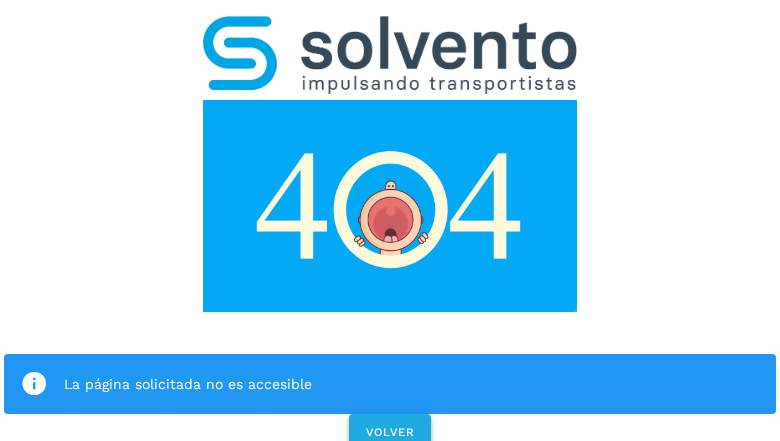 click on "VOLVER" 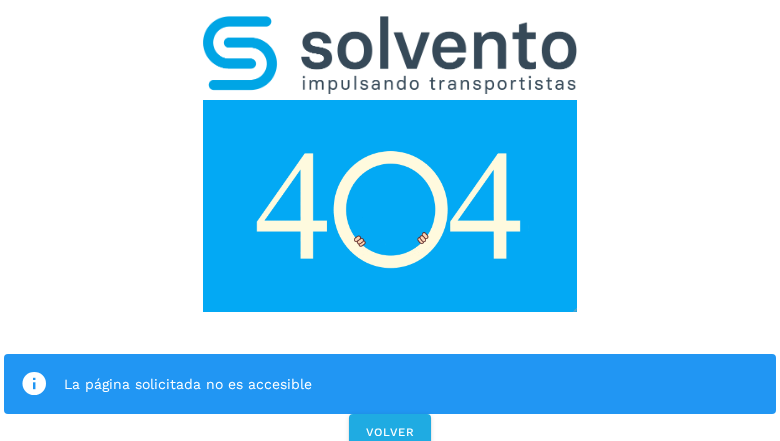 scroll, scrollTop: 0, scrollLeft: 0, axis: both 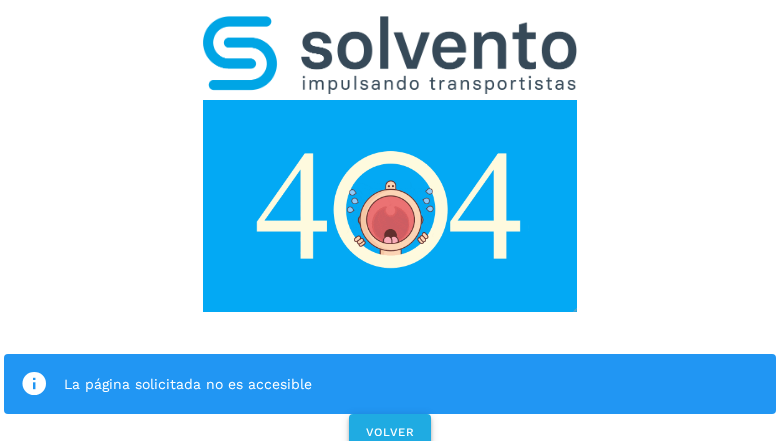 click on "VOLVER" 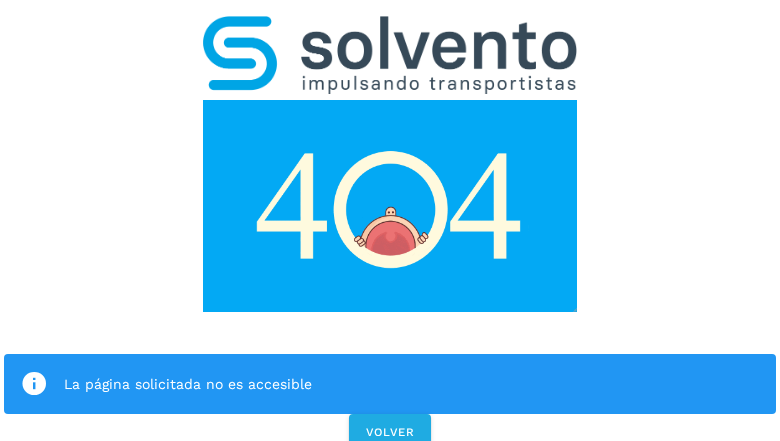 click on "La página solicitada no es accesible  VOLVER" at bounding box center [390, 227] 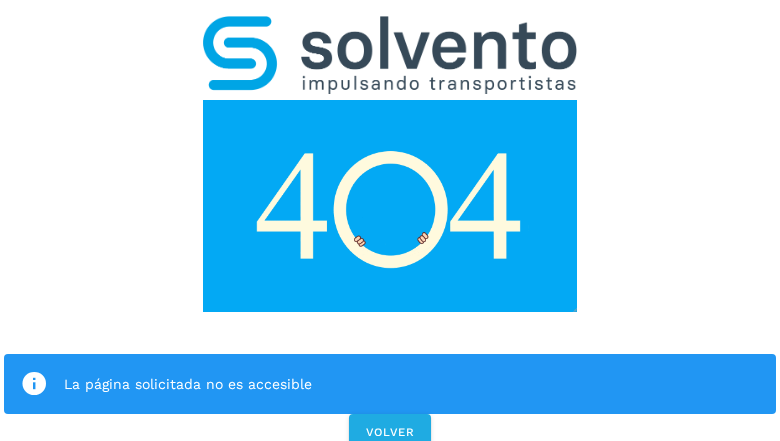click on "La página solicitada no es accesible  VOLVER" at bounding box center [390, 227] 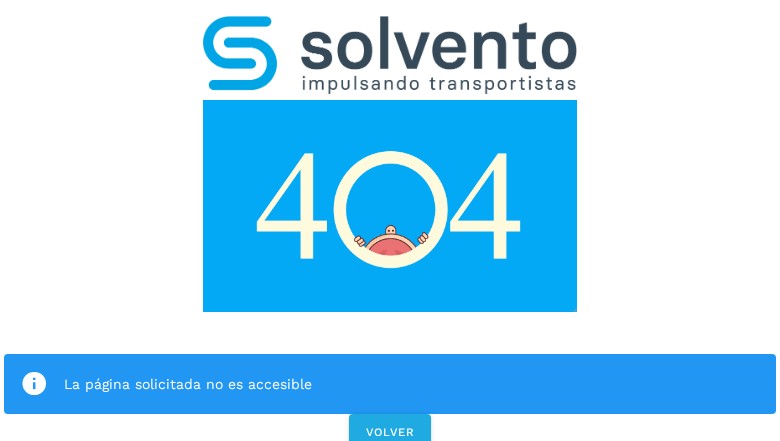 click on "La página solicitada no es accesible  VOLVER" at bounding box center [390, 227] 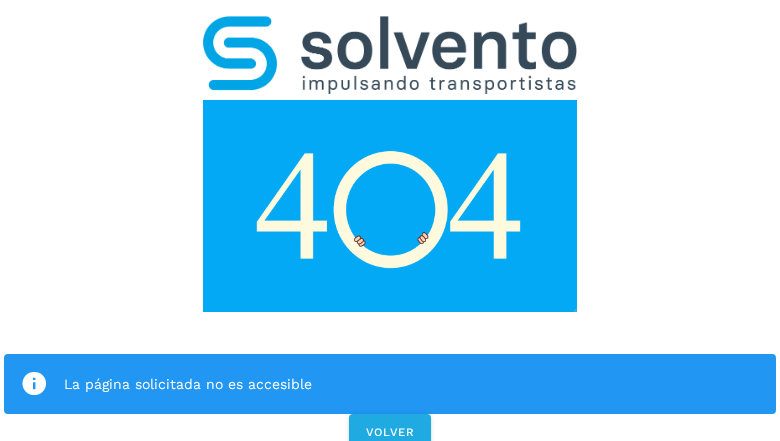 click on "La página solicitada no es accesible  VOLVER" at bounding box center (390, 227) 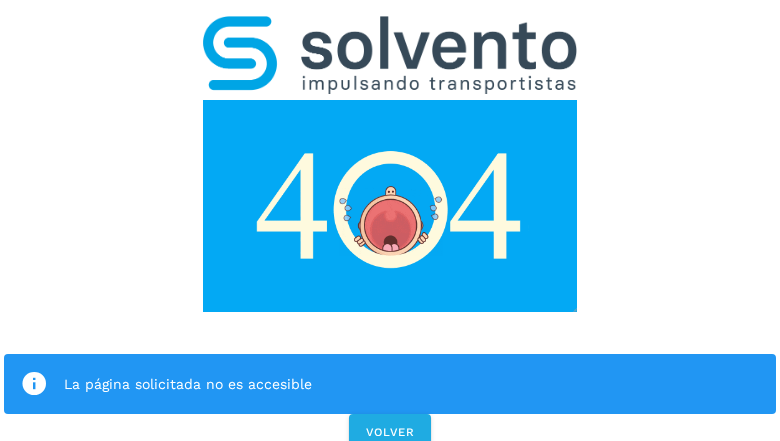 click on "La página solicitada no es accesible  VOLVER" at bounding box center [390, 227] 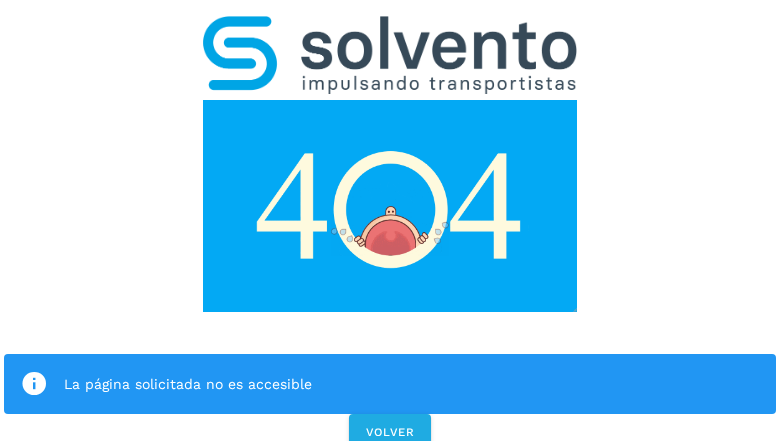 click on "La página solicitada no es accesible" at bounding box center (390, 384) 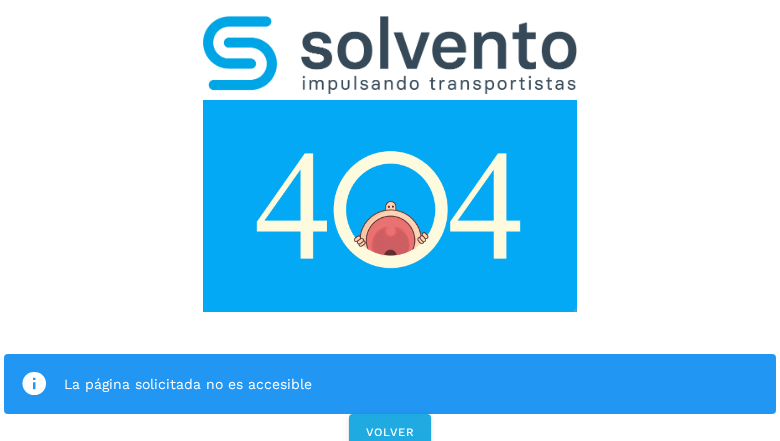 click at bounding box center (390, 206) 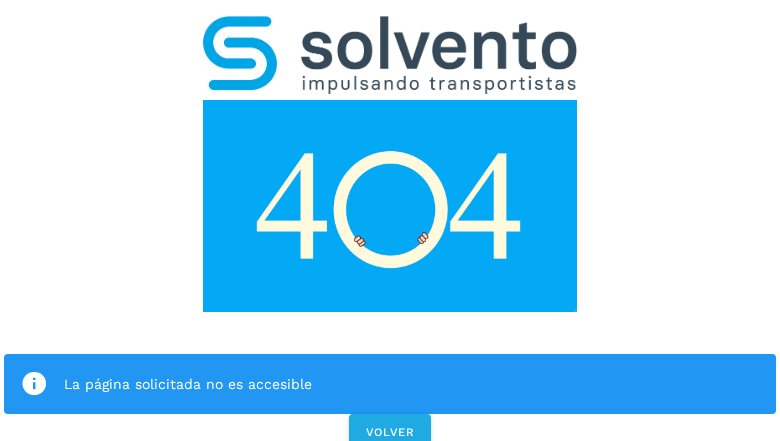 click at bounding box center [390, 206] 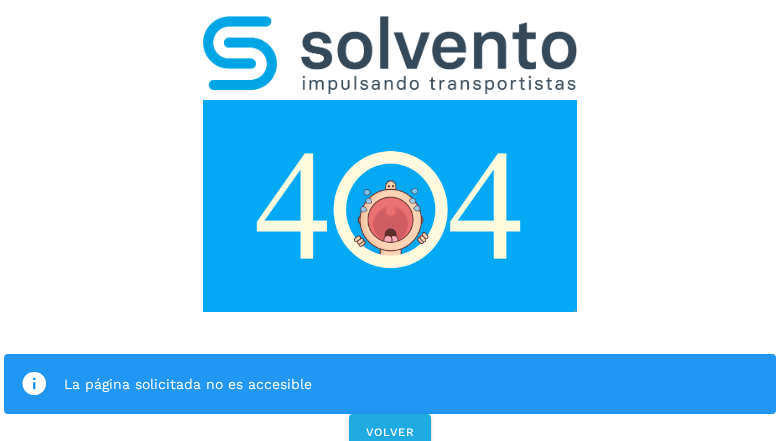 click at bounding box center [390, 55] 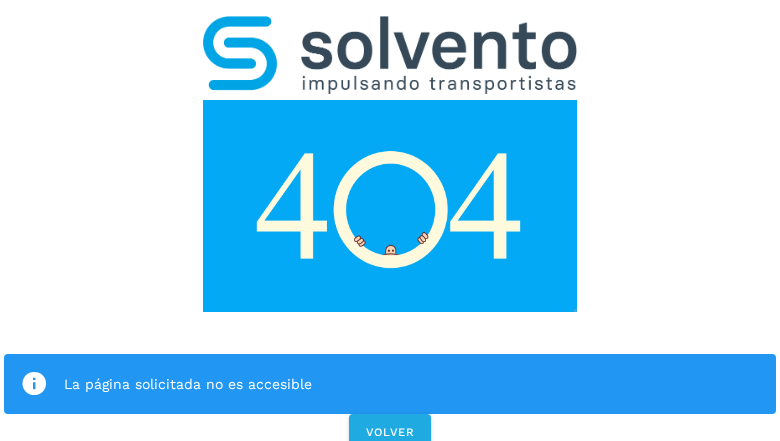 click at bounding box center [390, 206] 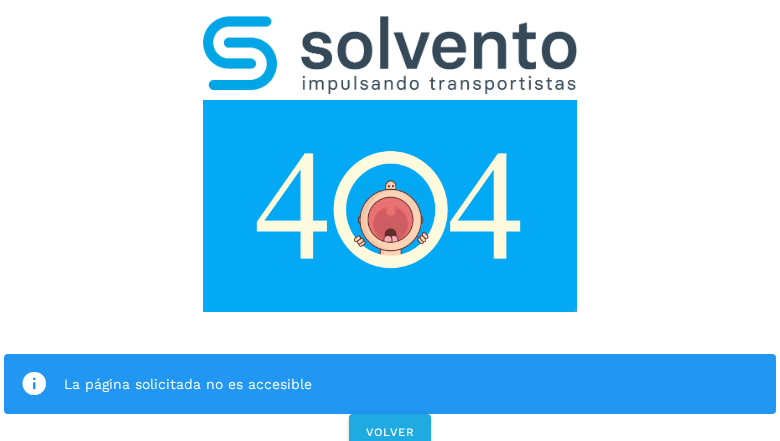 click on "La página solicitada no es accesible" 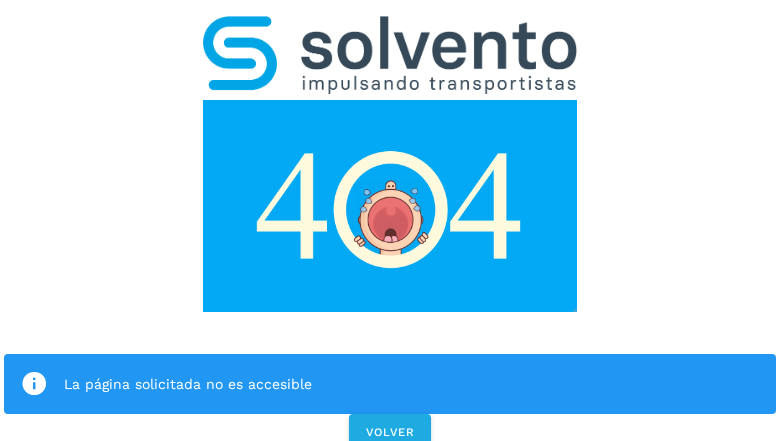 click on "La página solicitada no es accesible" 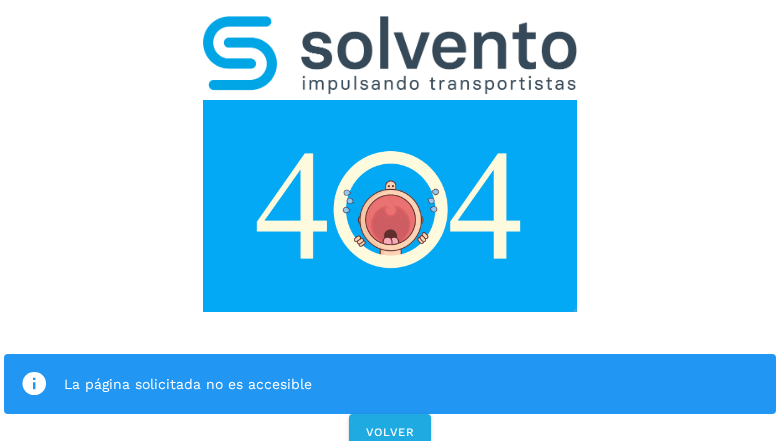 click at bounding box center (34, 384) 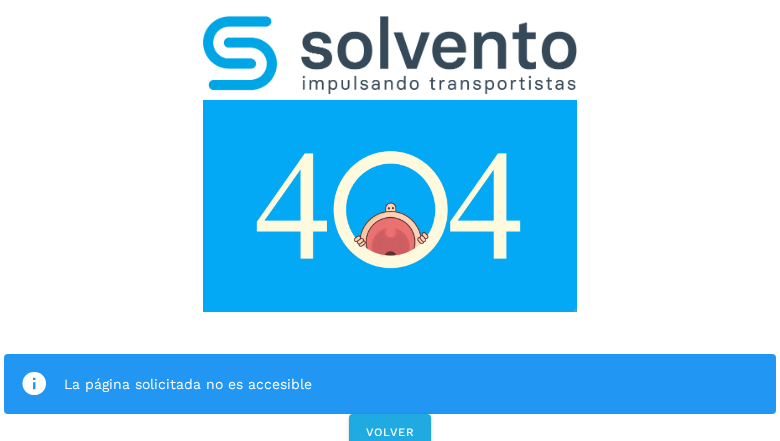 click on "La página solicitada no es accesible" 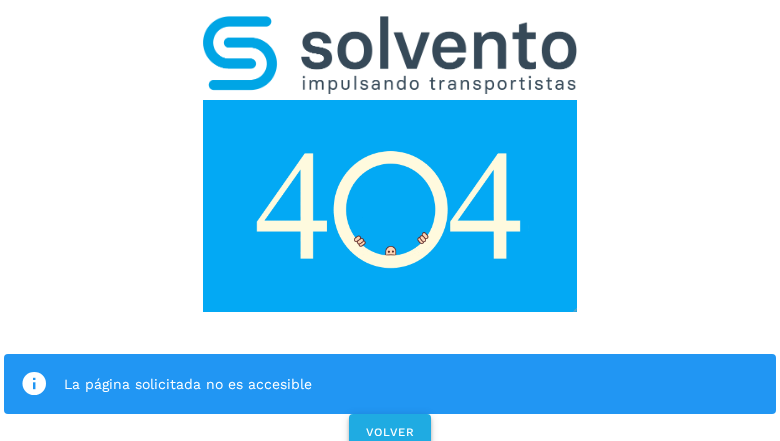 click on "VOLVER" 